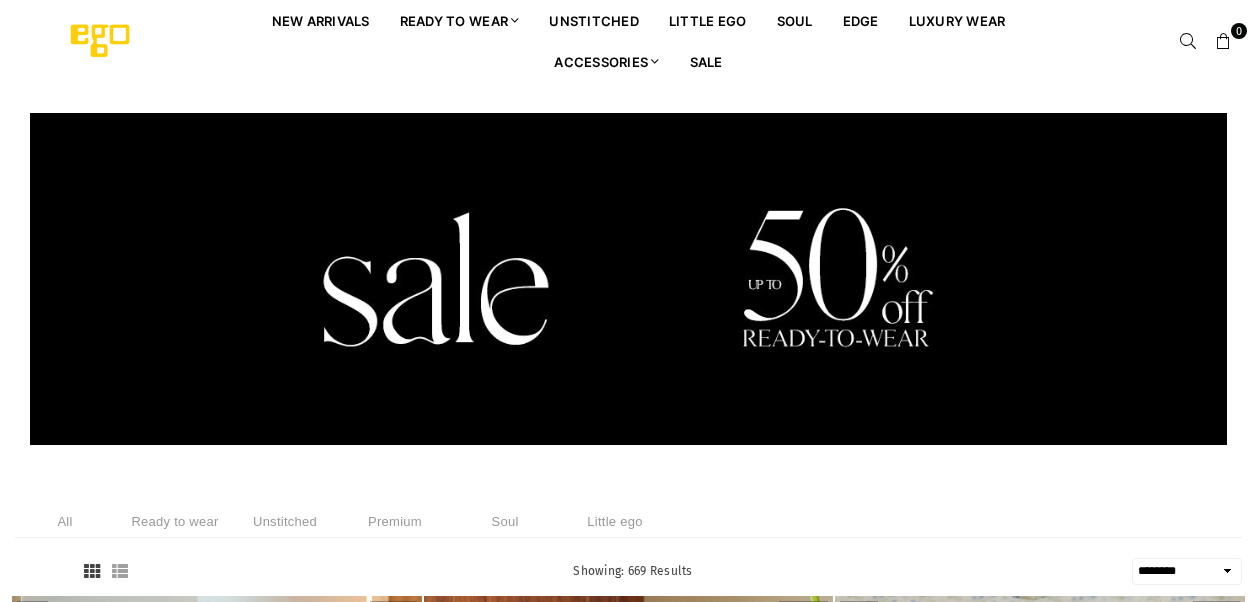 scroll, scrollTop: 0, scrollLeft: 0, axis: both 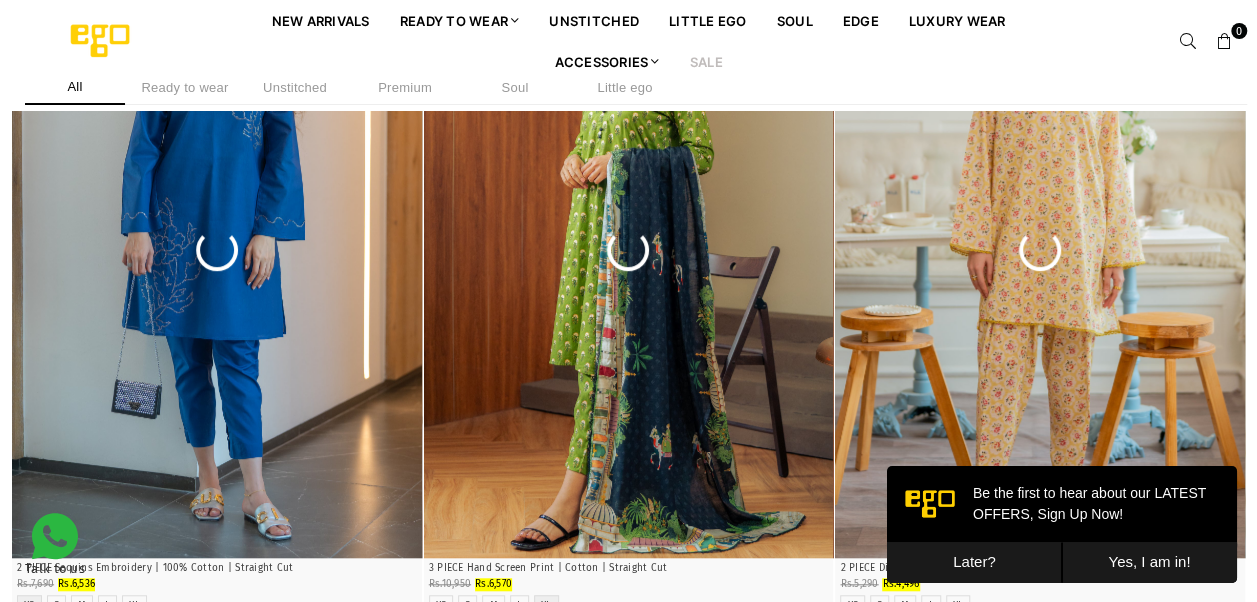 click on "Later?" at bounding box center (974, 562) 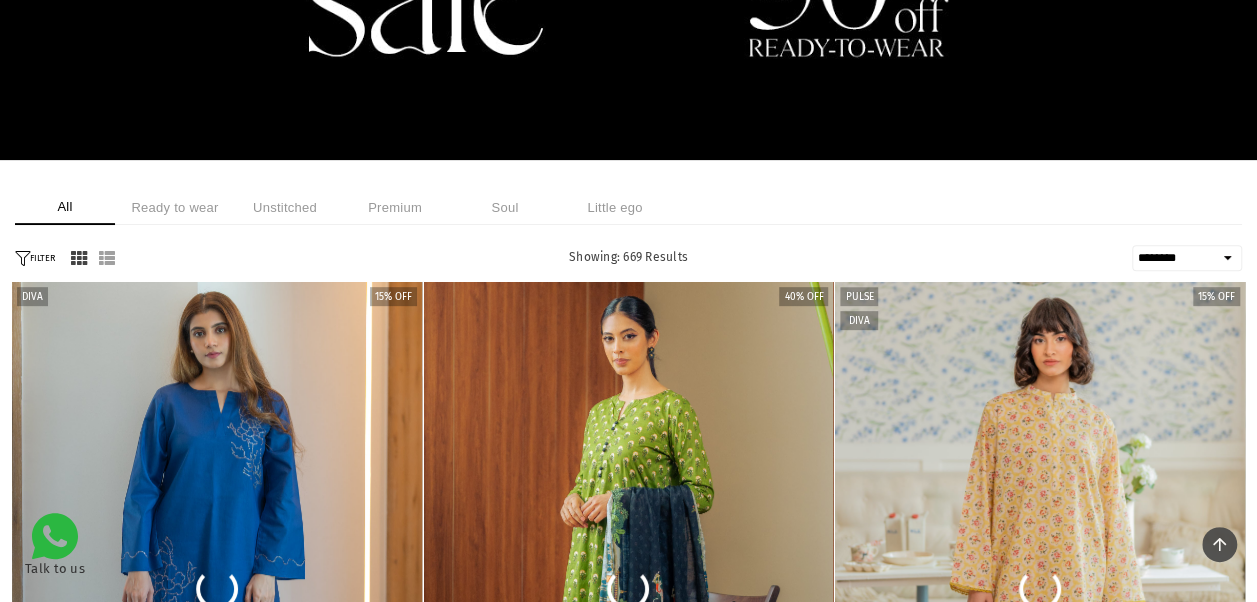 scroll, scrollTop: 0, scrollLeft: 0, axis: both 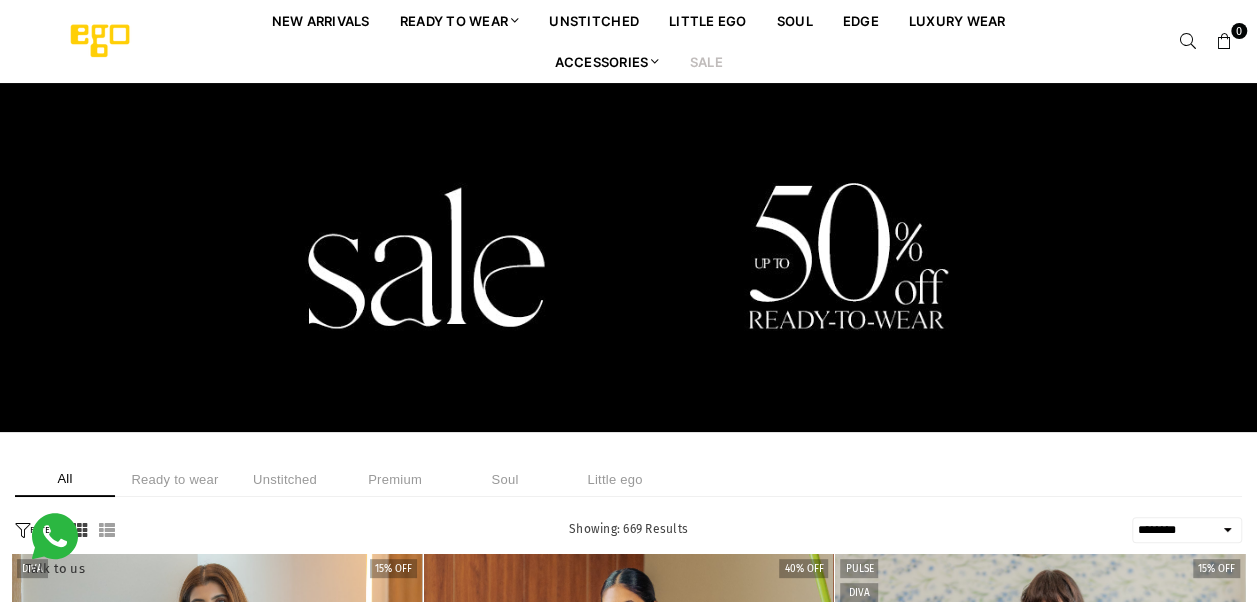 click on "Ready to wear" at bounding box center (175, 479) 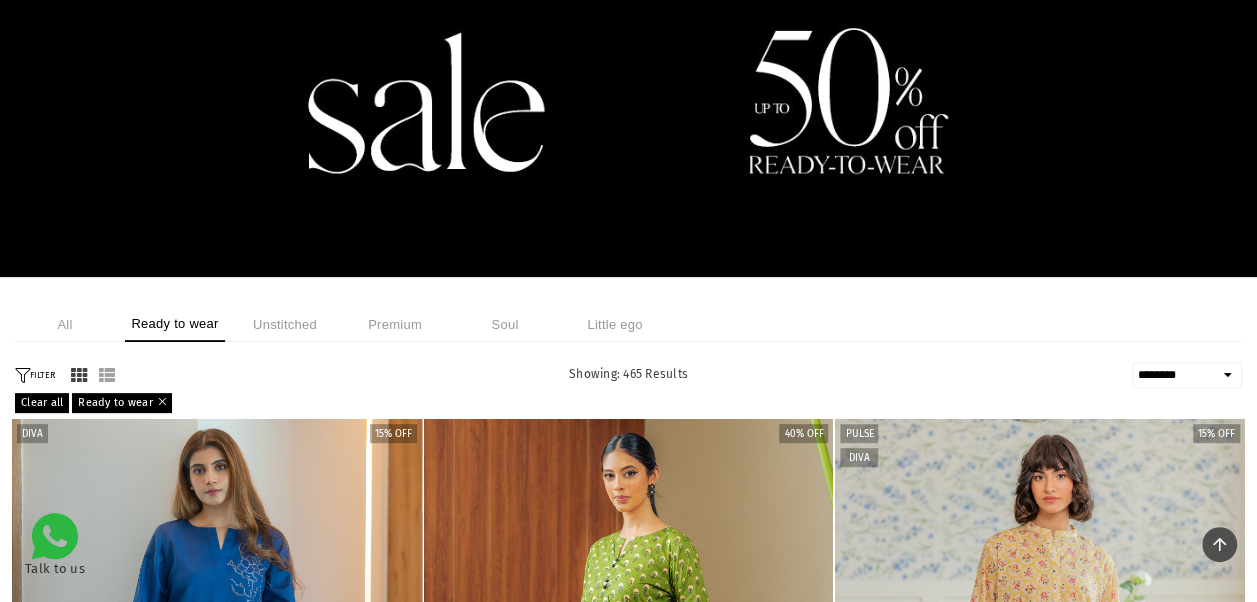 scroll, scrollTop: 0, scrollLeft: 0, axis: both 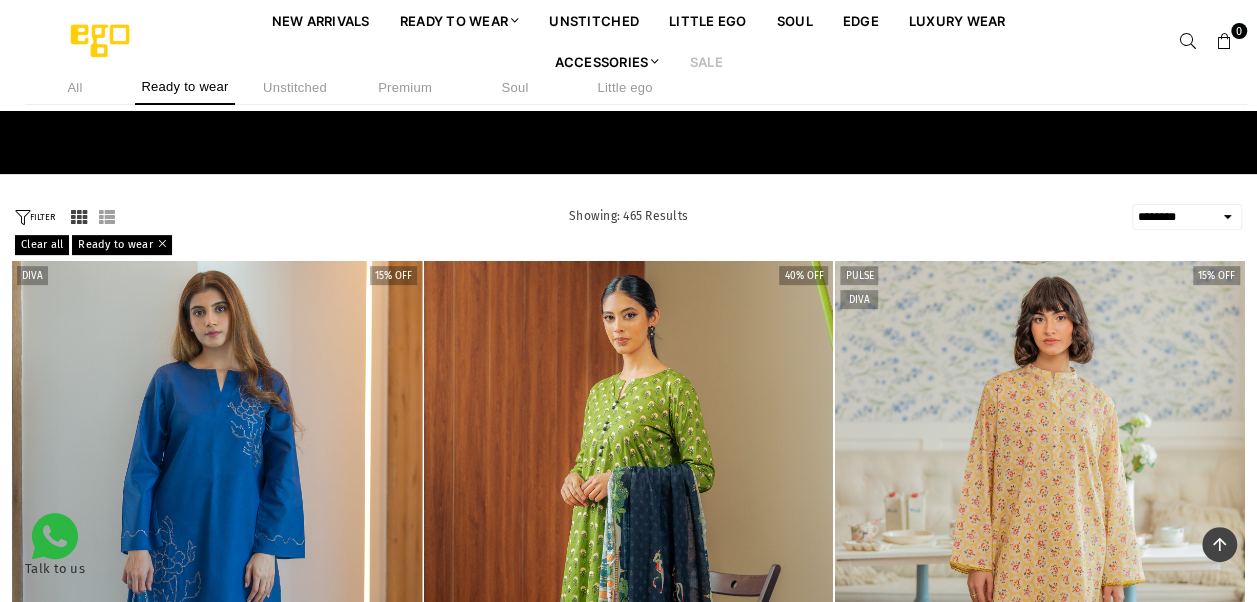 click on "**********" at bounding box center [1187, 217] 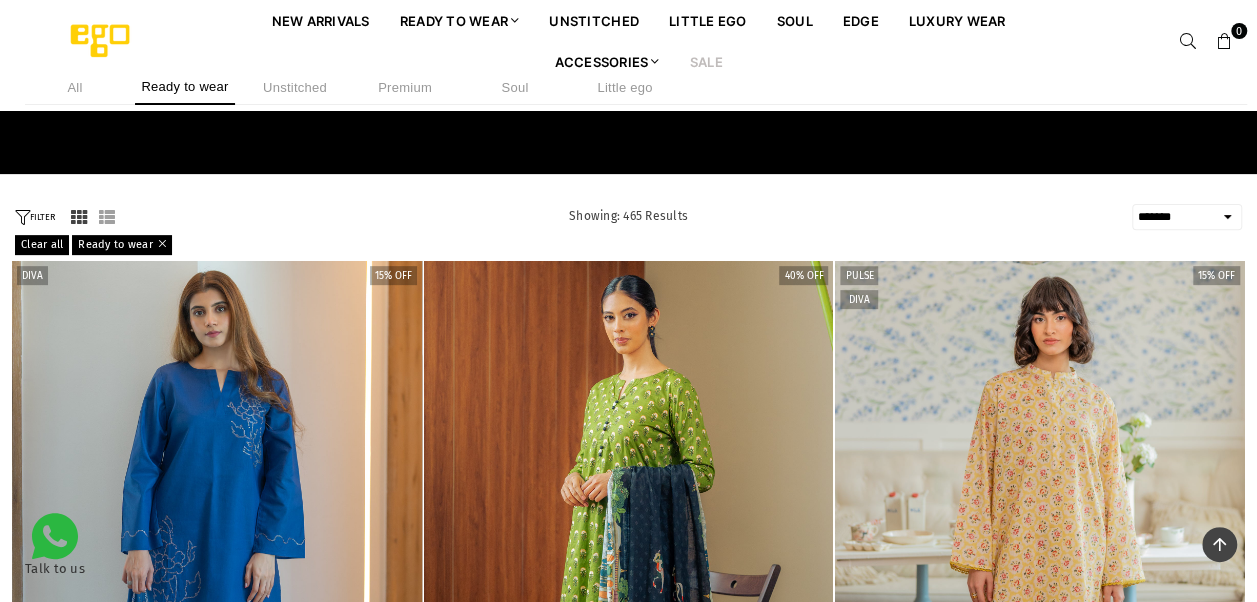 click on "**********" at bounding box center [1187, 217] 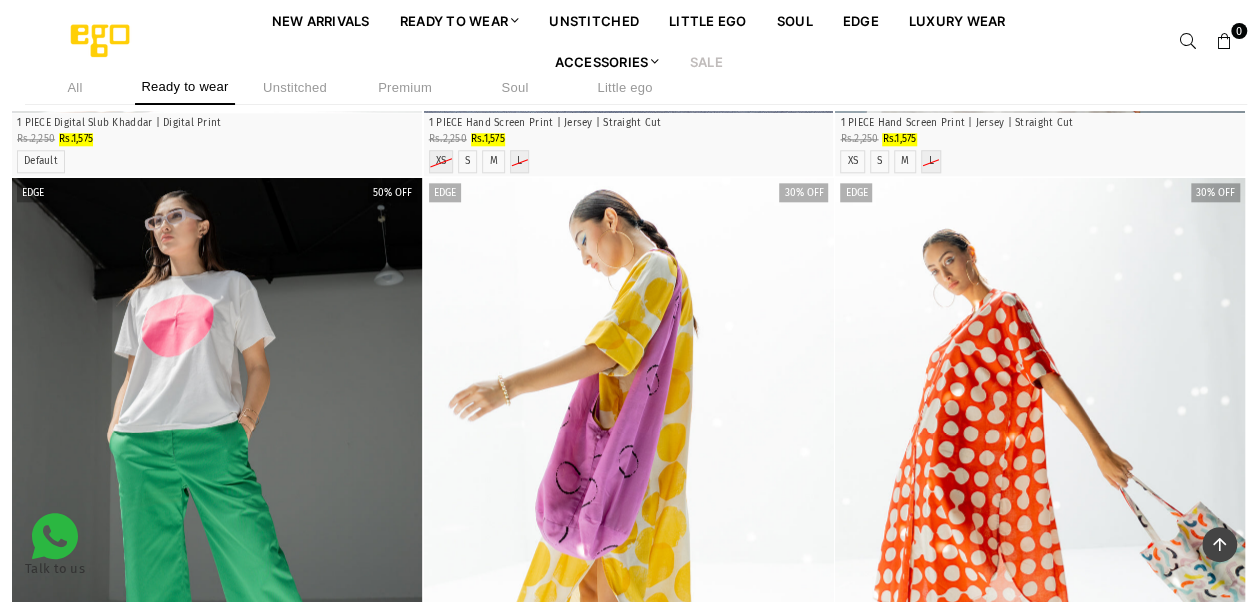 scroll, scrollTop: 1029, scrollLeft: 0, axis: vertical 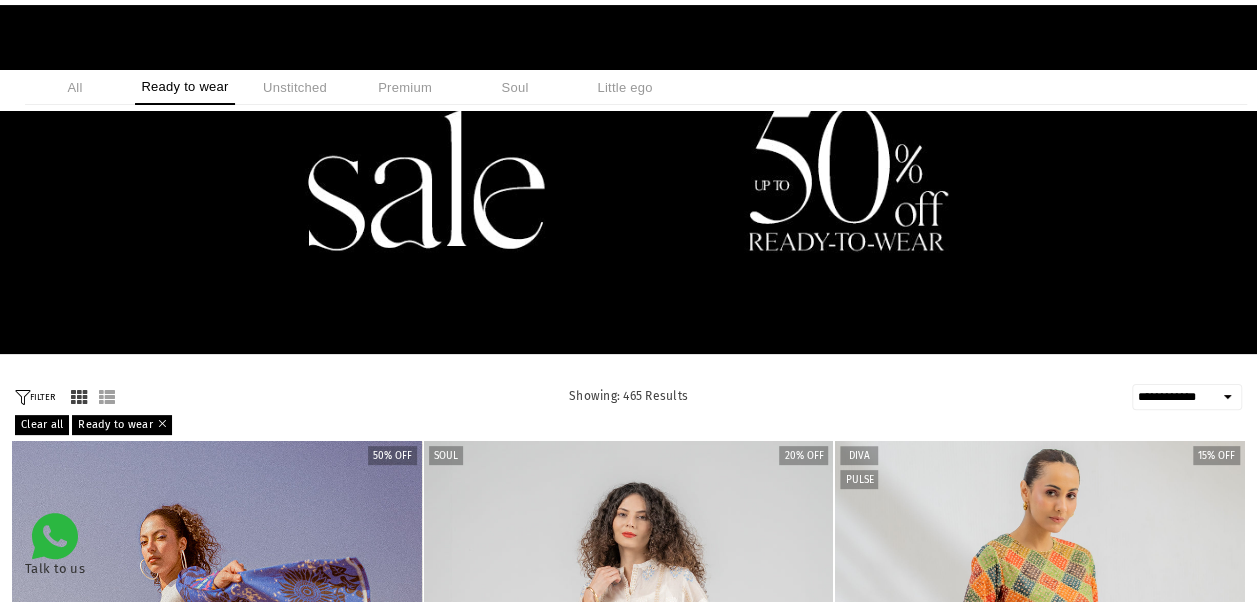 click on "**********" at bounding box center [1187, 397] 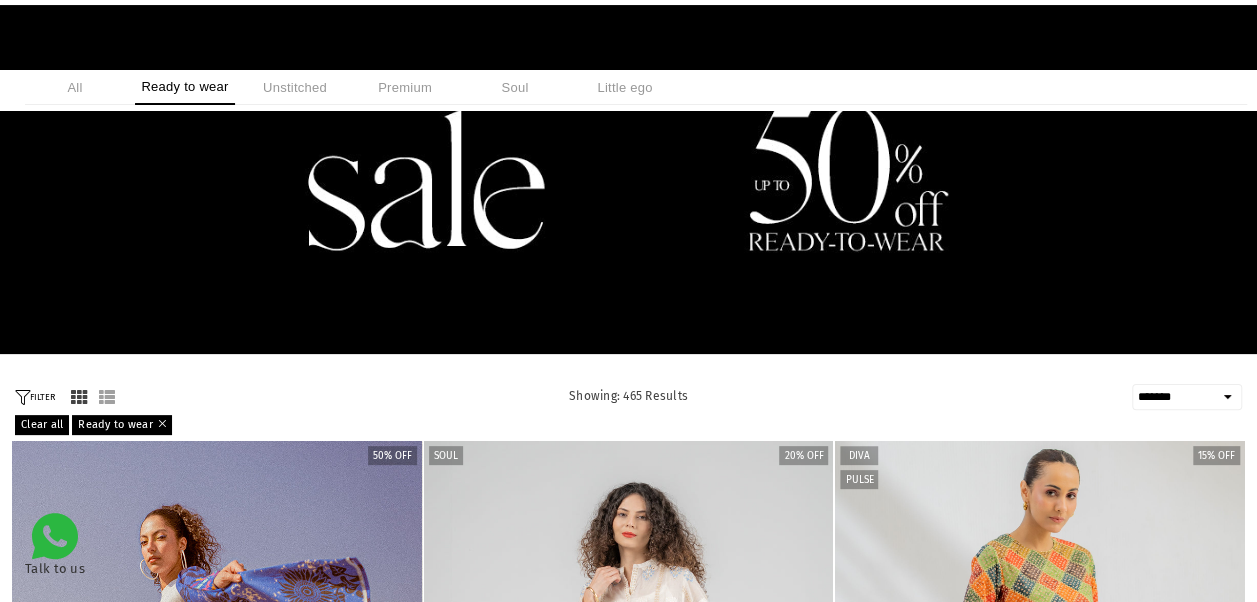 click on "**********" at bounding box center (1187, 397) 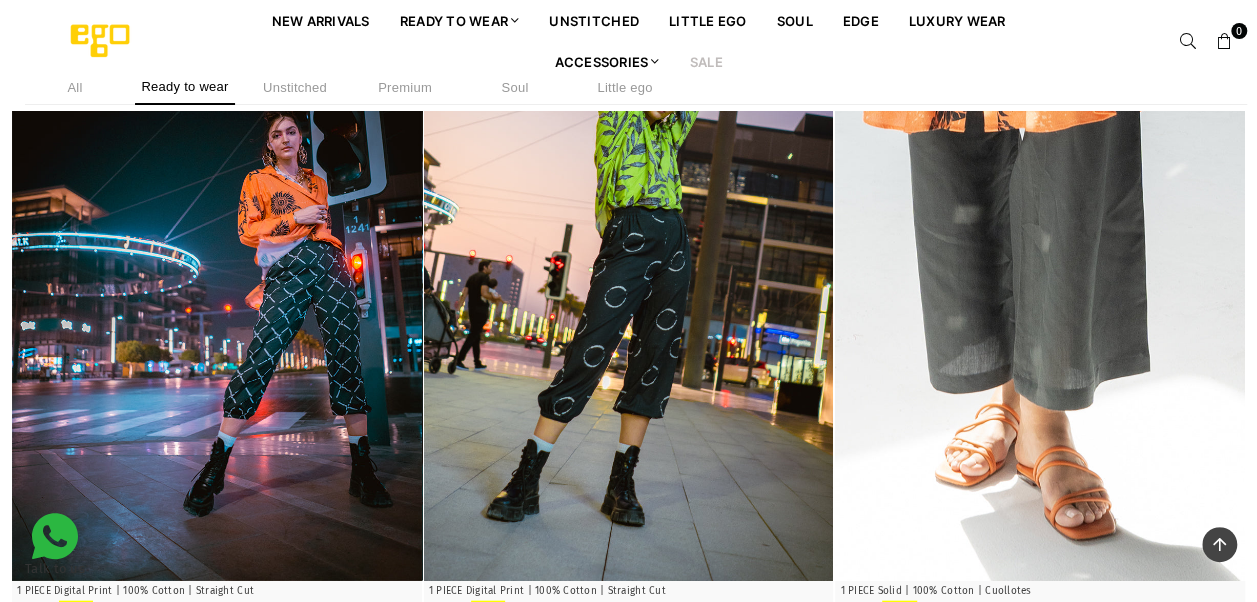 scroll, scrollTop: 78, scrollLeft: 0, axis: vertical 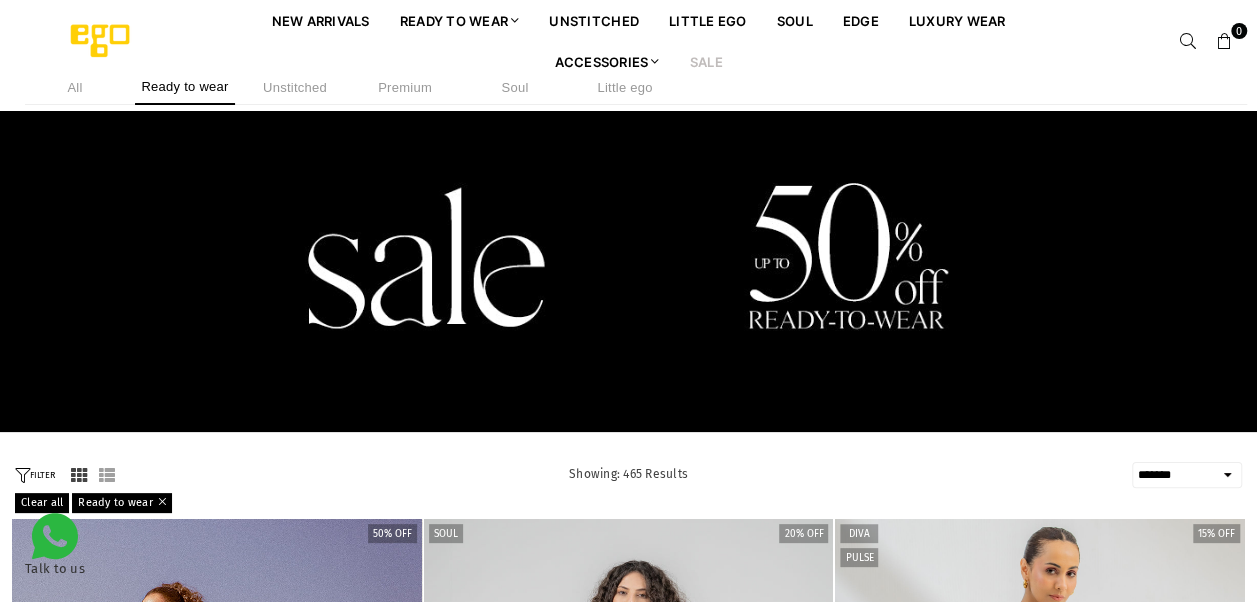 click on "**********" at bounding box center (1187, 475) 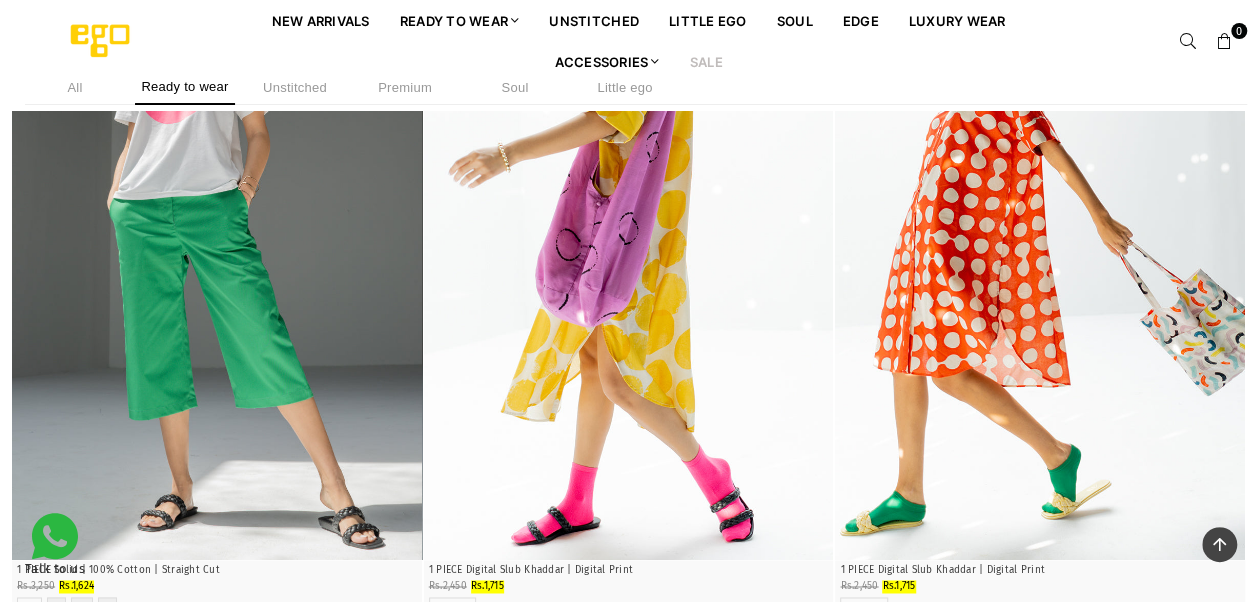 scroll, scrollTop: 1280, scrollLeft: 0, axis: vertical 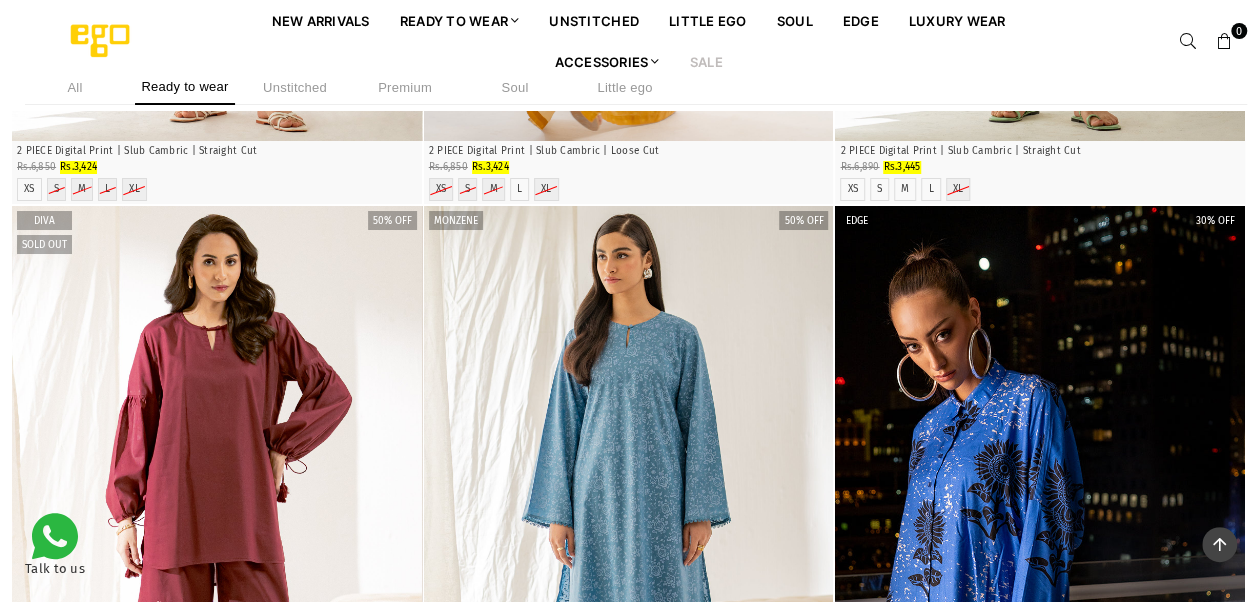click at bounding box center [217, 513] 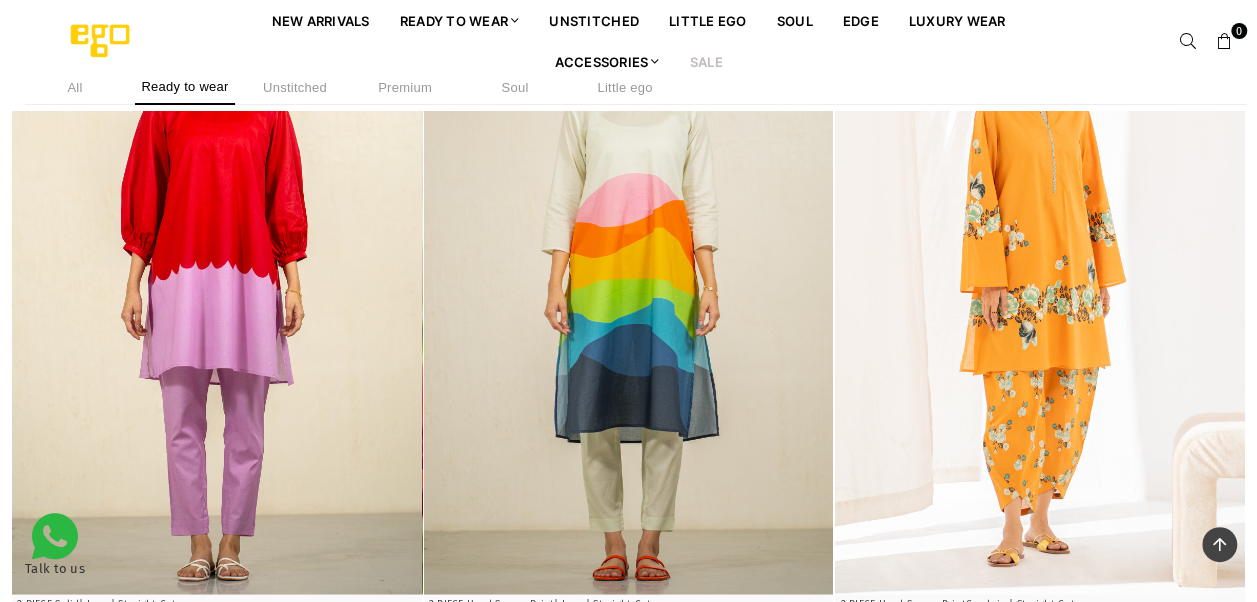 scroll, scrollTop: 27814, scrollLeft: 0, axis: vertical 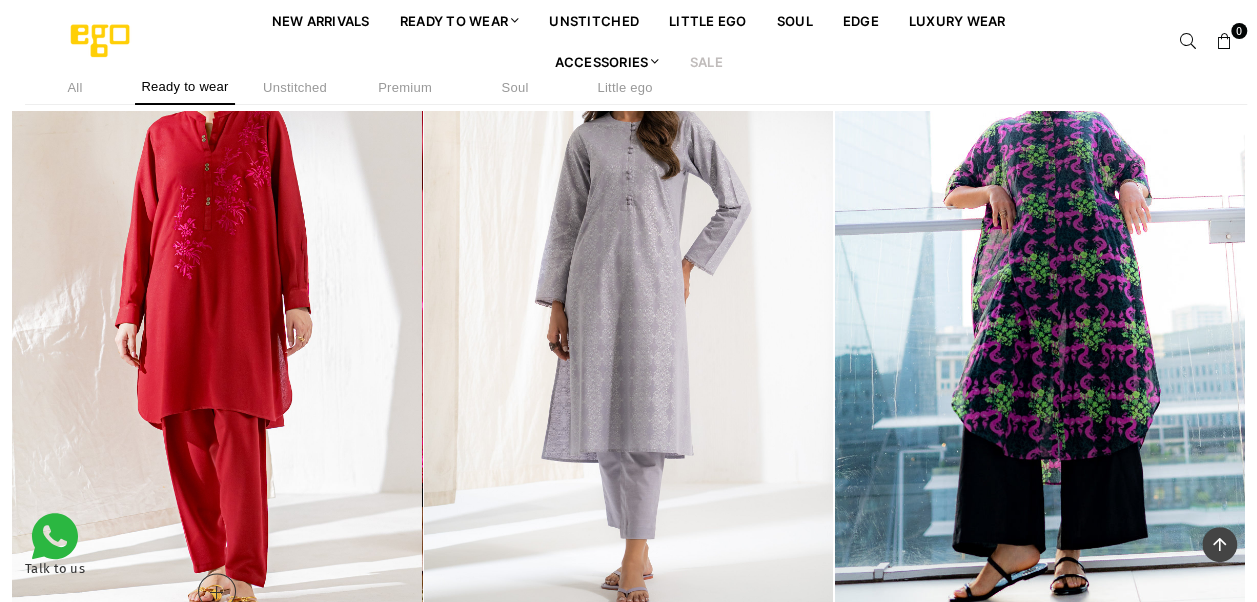 click at bounding box center (217, 313) 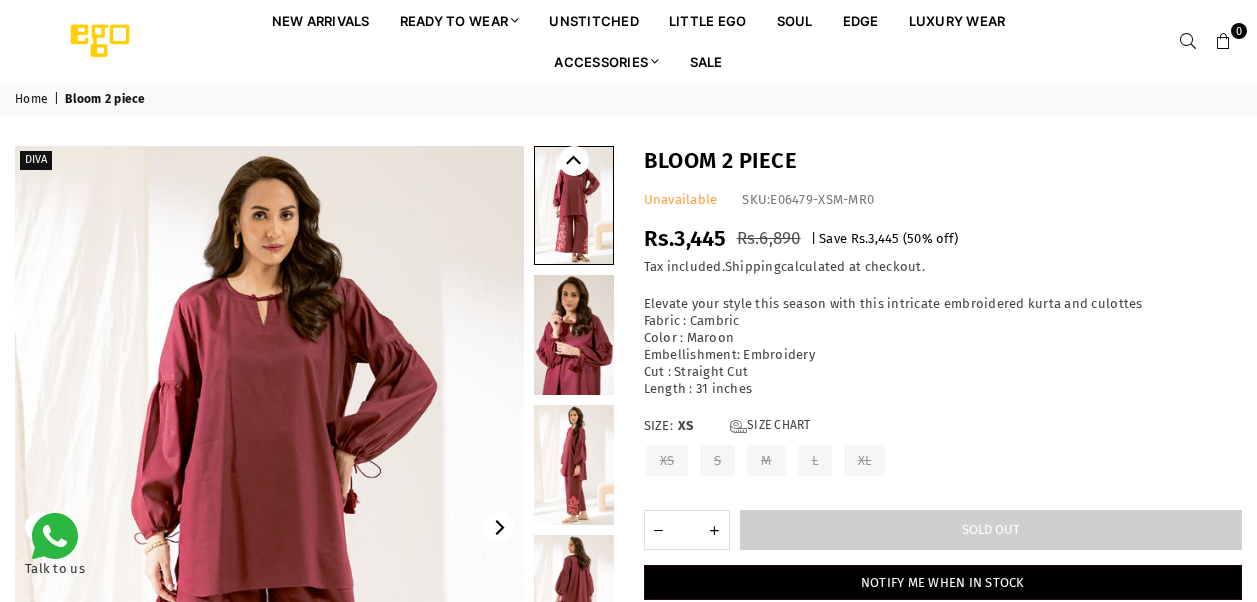 scroll, scrollTop: 0, scrollLeft: 0, axis: both 